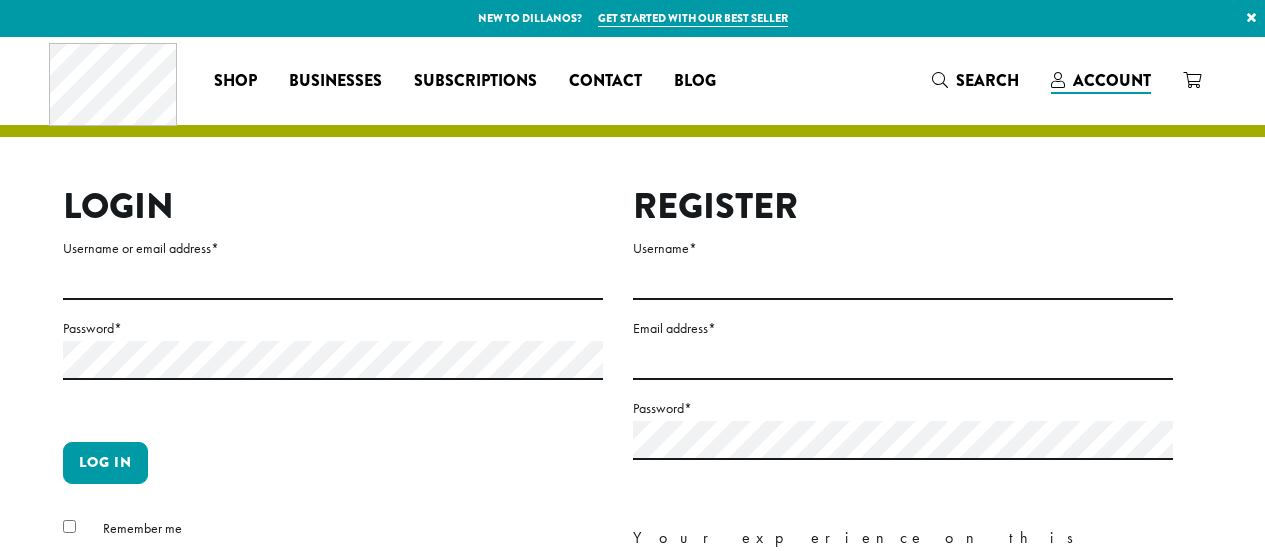 scroll, scrollTop: 0, scrollLeft: 0, axis: both 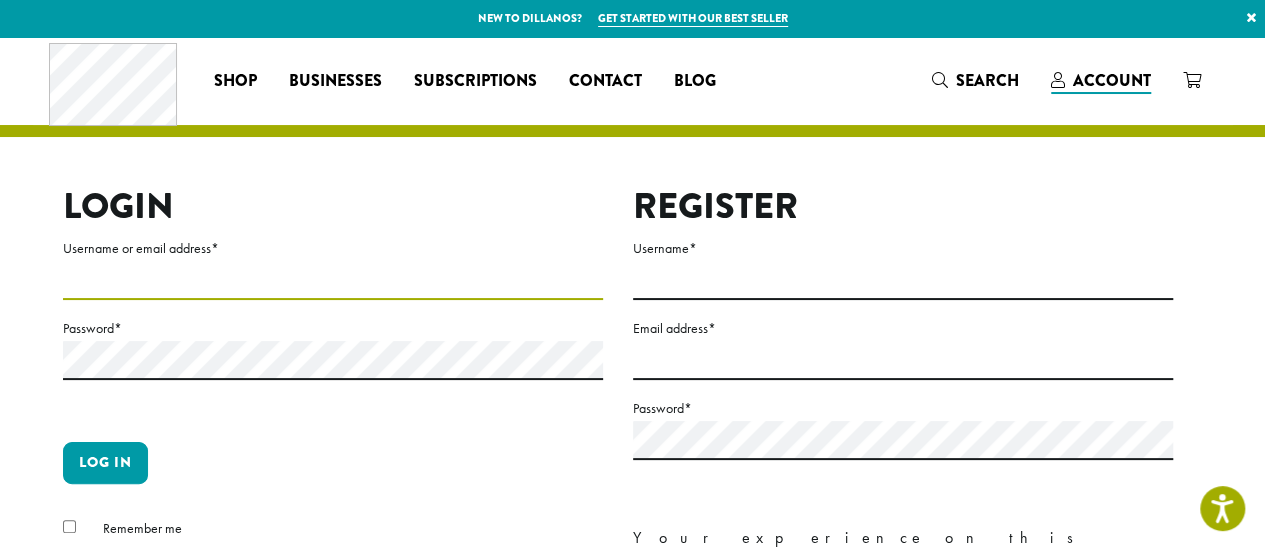 click on "Username or email address  *" at bounding box center (333, 280) 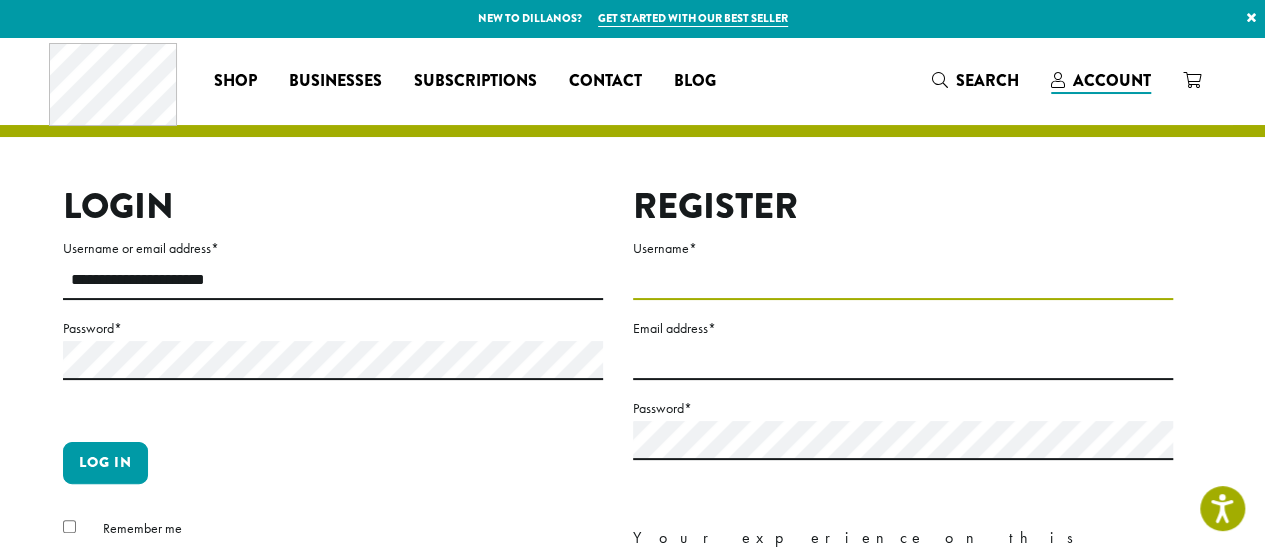type on "**********" 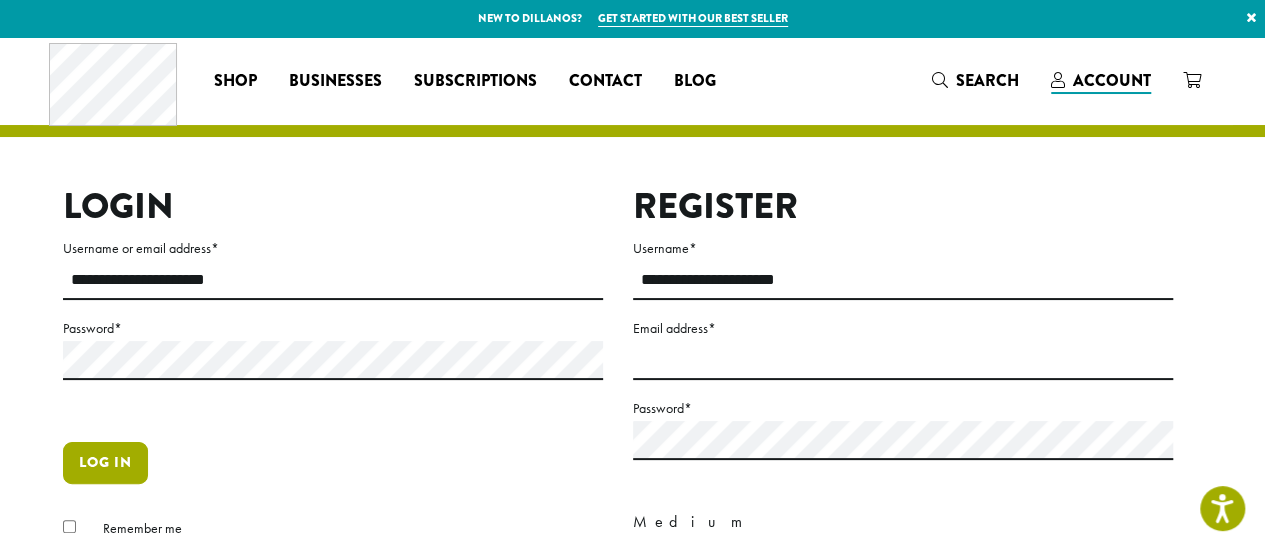 click on "Log in" at bounding box center (105, 463) 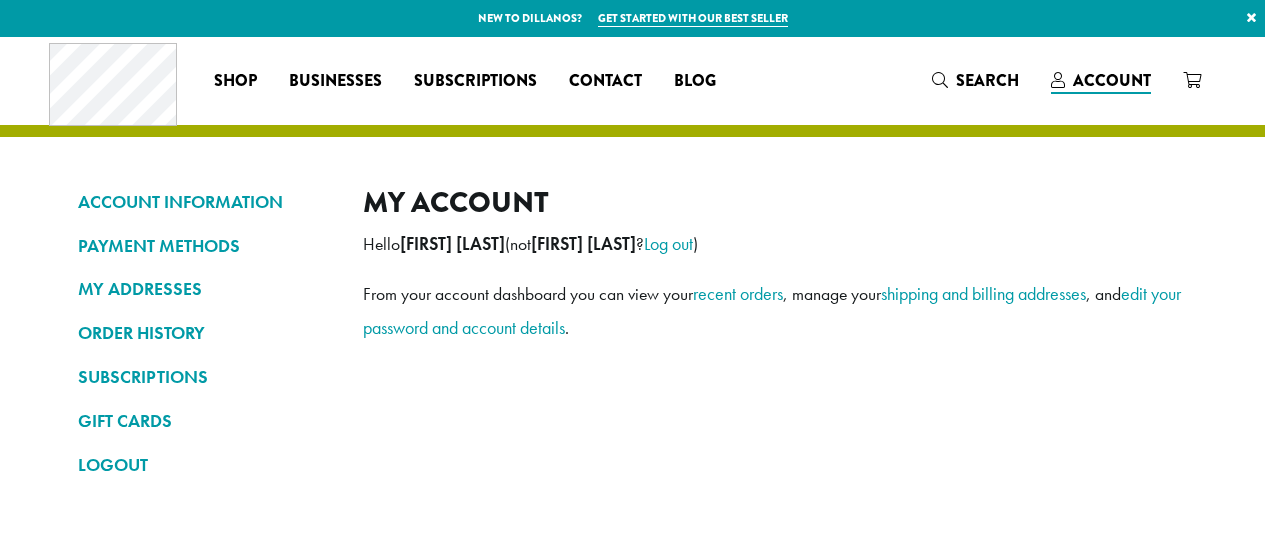 scroll, scrollTop: 0, scrollLeft: 0, axis: both 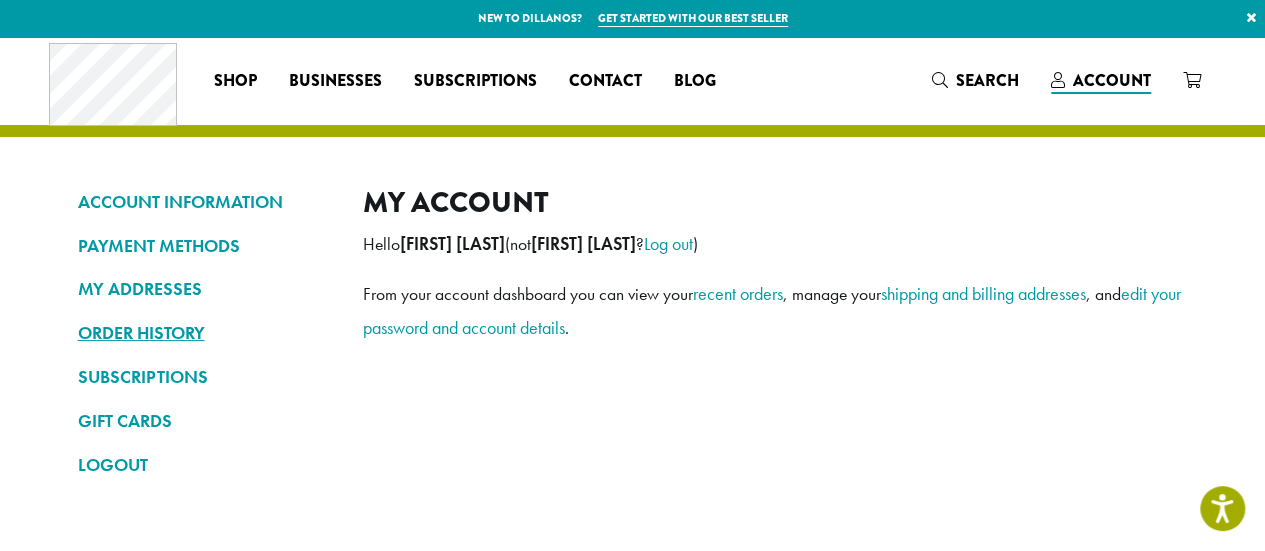 click on "ORDER HISTORY" at bounding box center [205, 333] 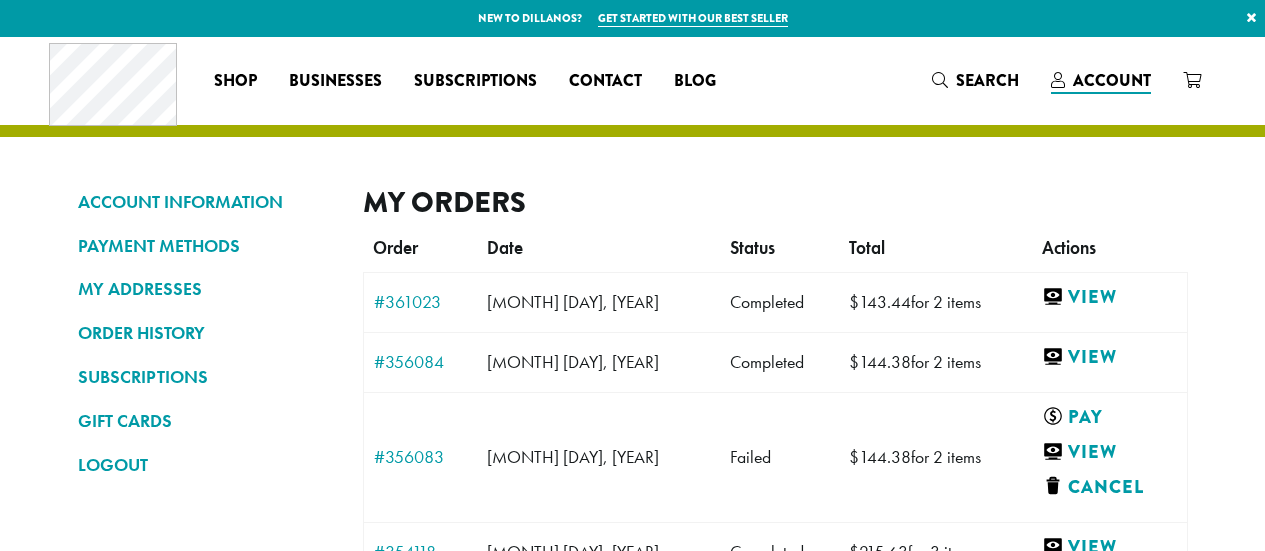 scroll, scrollTop: 0, scrollLeft: 0, axis: both 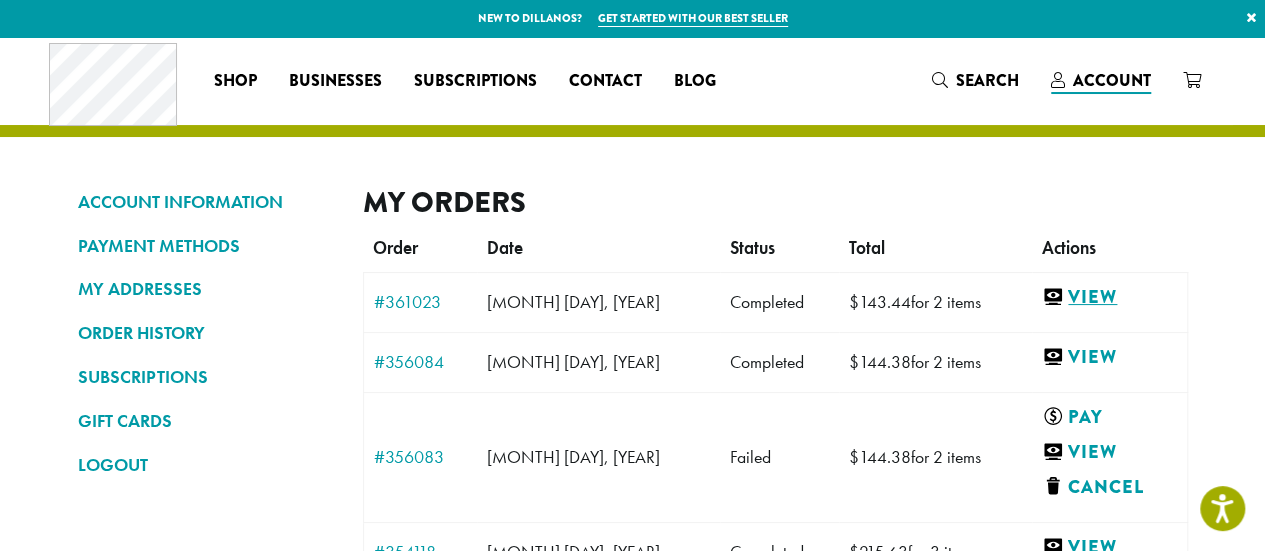 click on "View" at bounding box center (1109, 297) 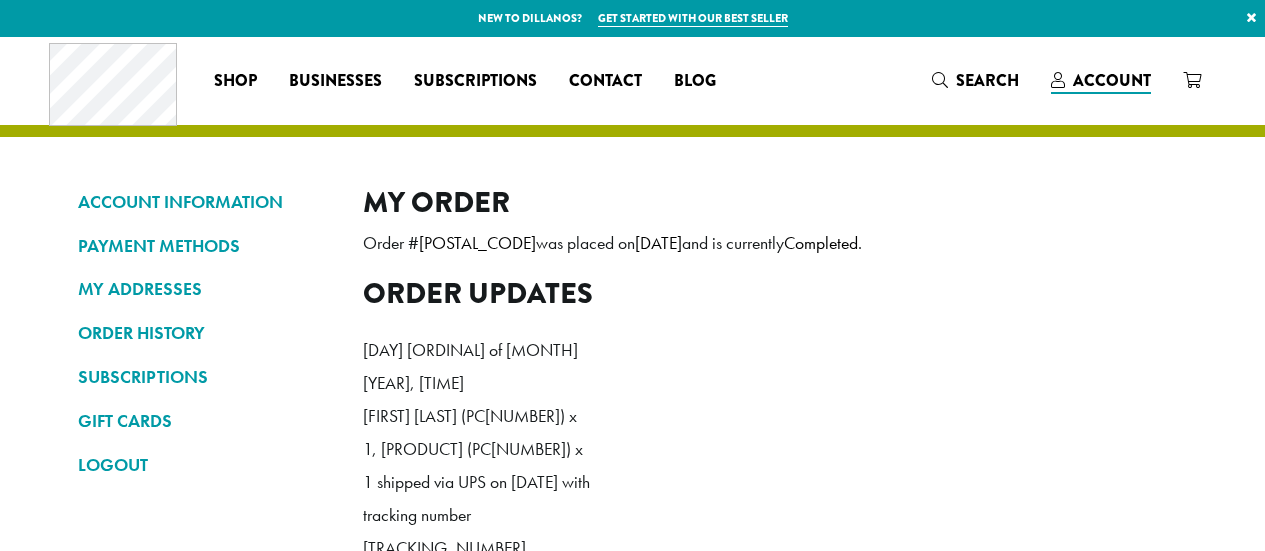 scroll, scrollTop: 0, scrollLeft: 0, axis: both 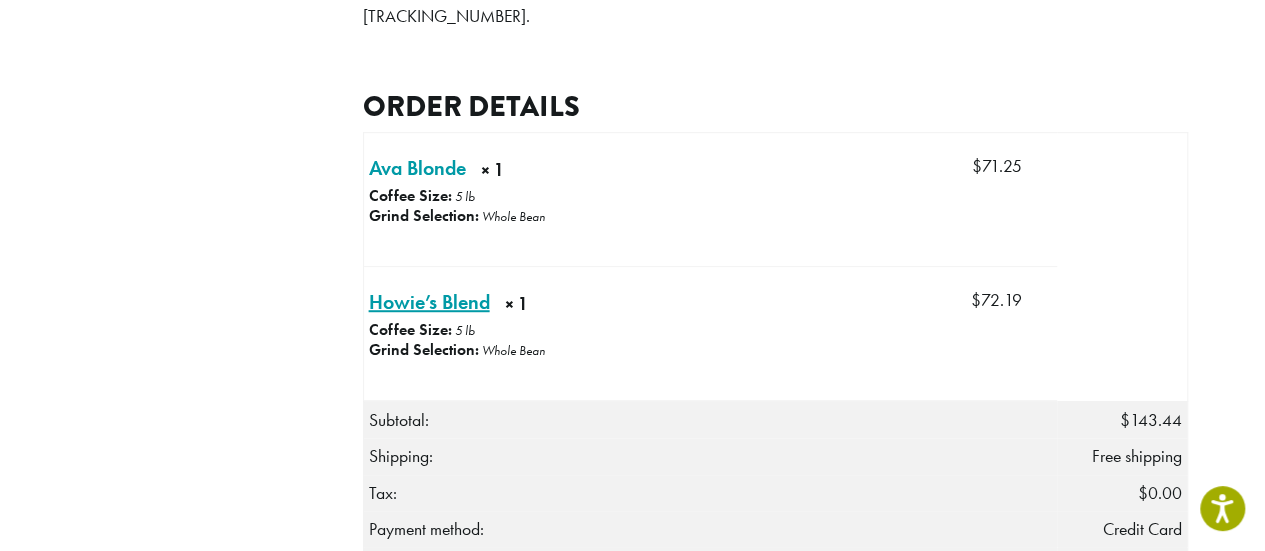 click on "Howie’s Blend  × 1" at bounding box center [429, 302] 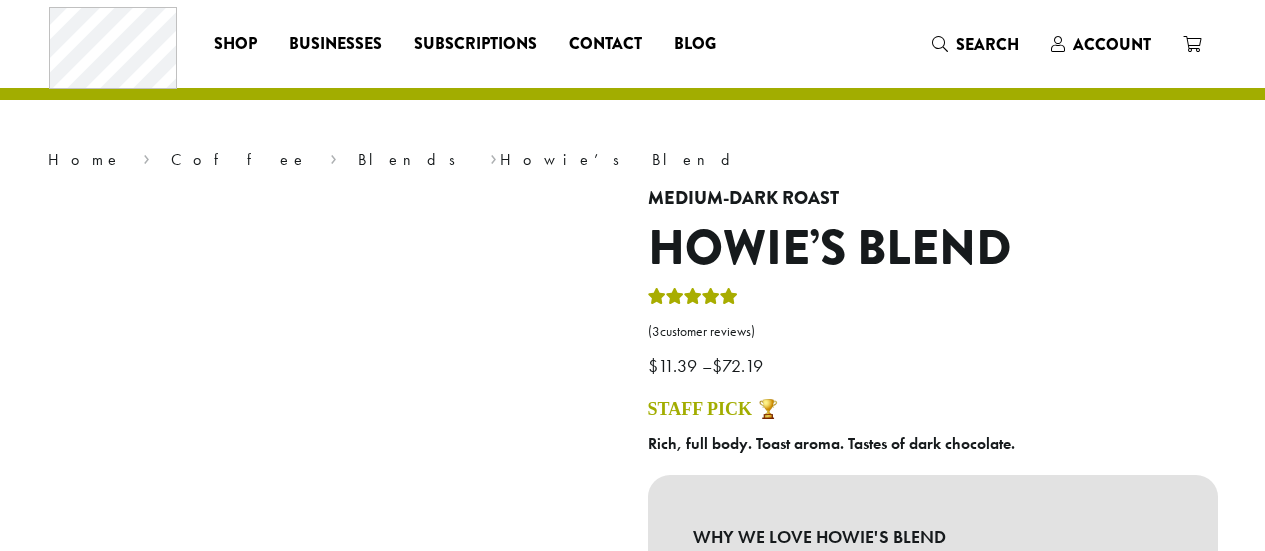scroll, scrollTop: 0, scrollLeft: 0, axis: both 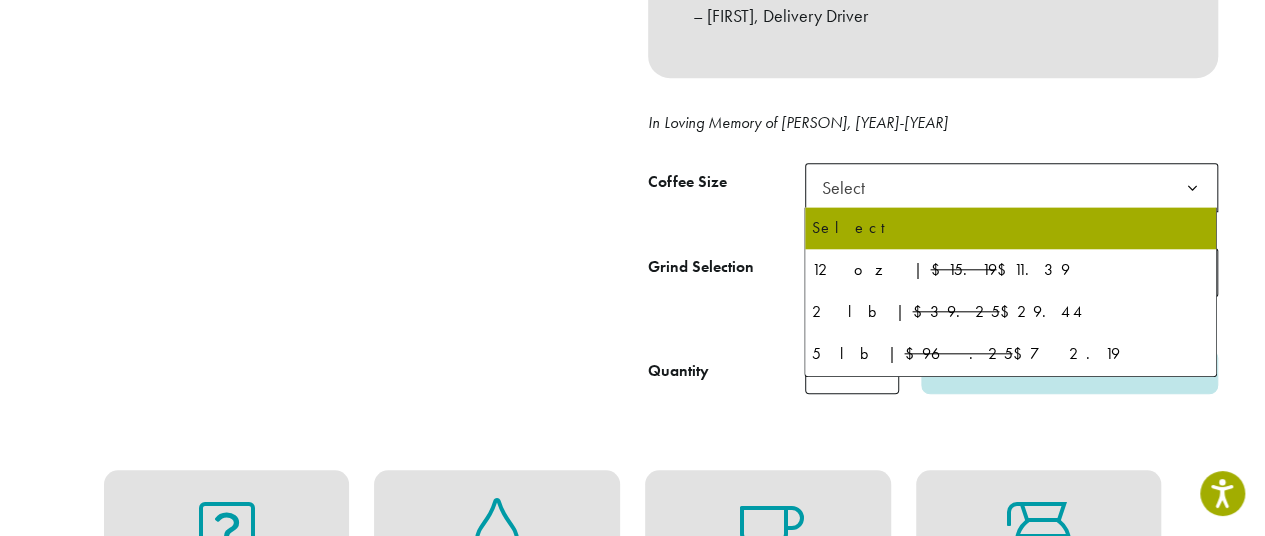 click 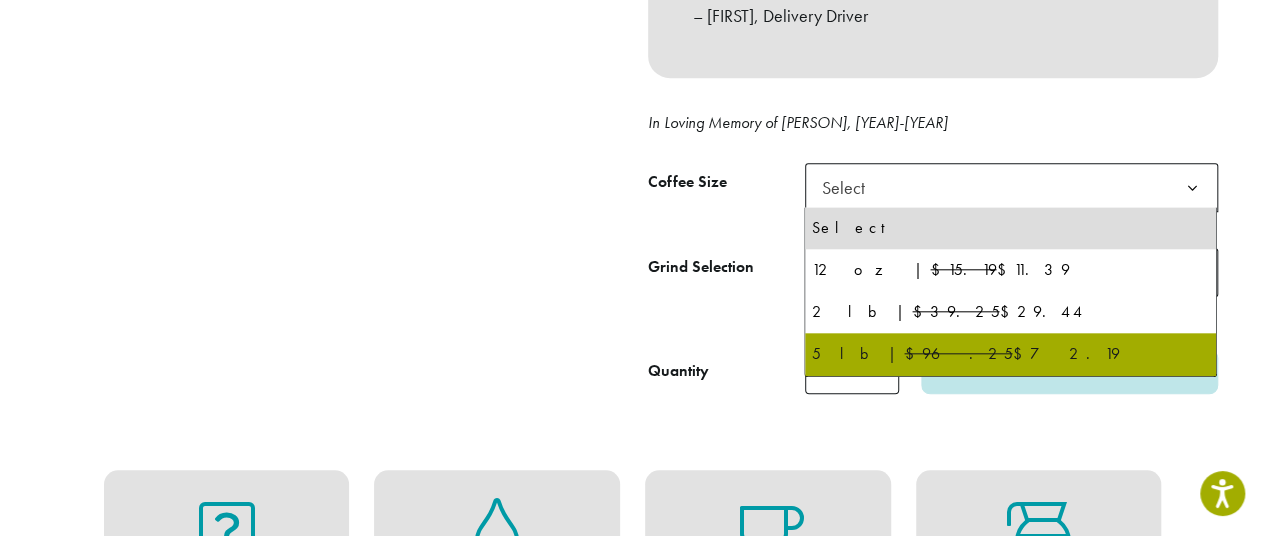 select on "**********" 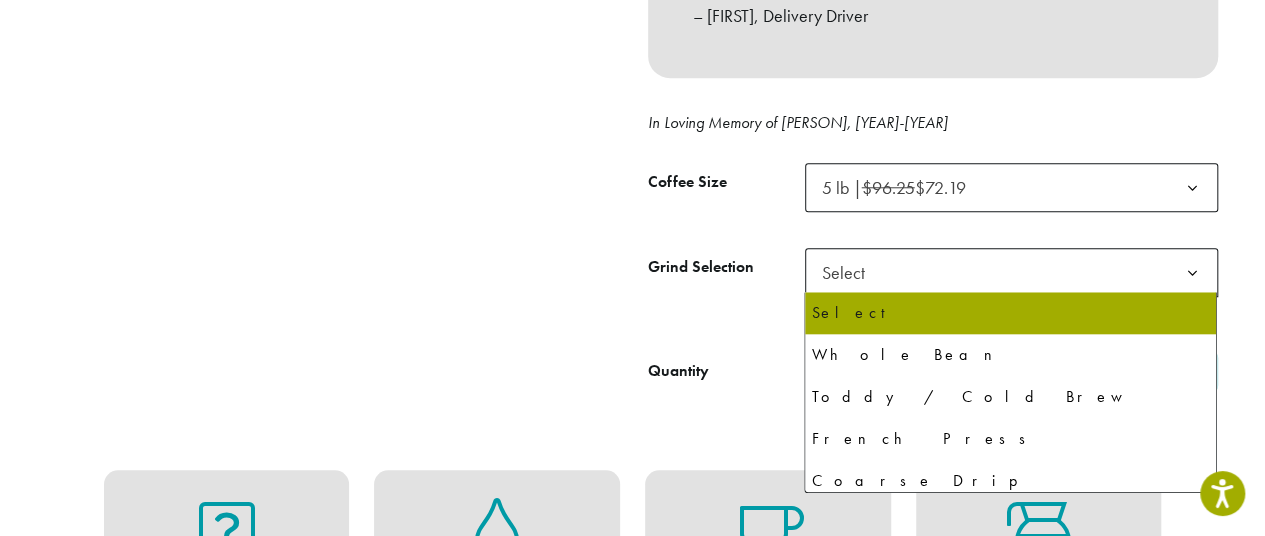 click 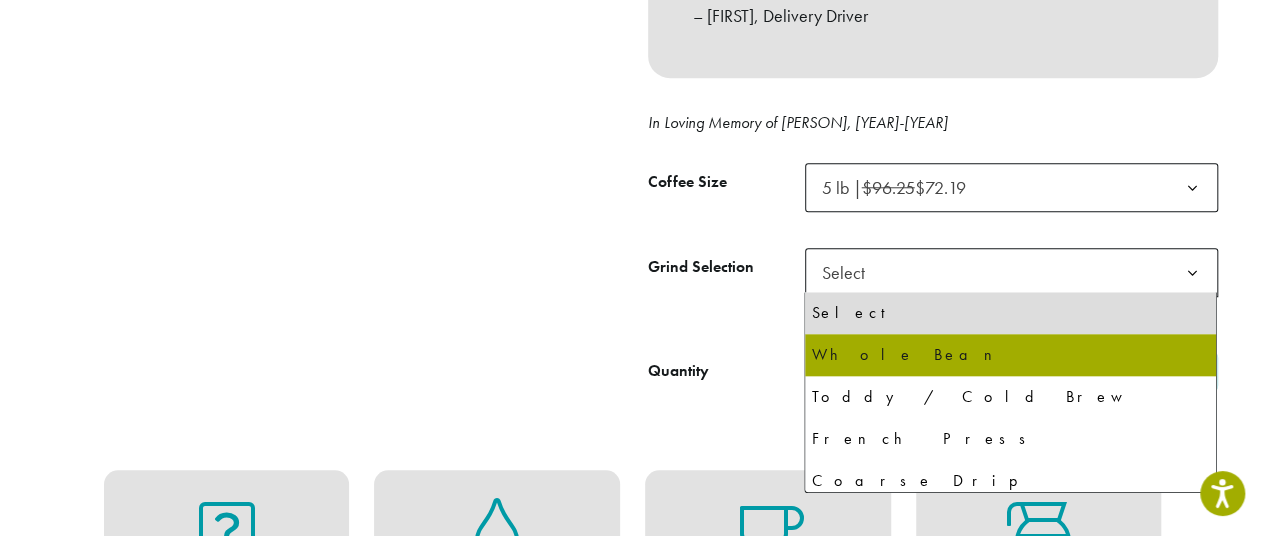select on "**********" 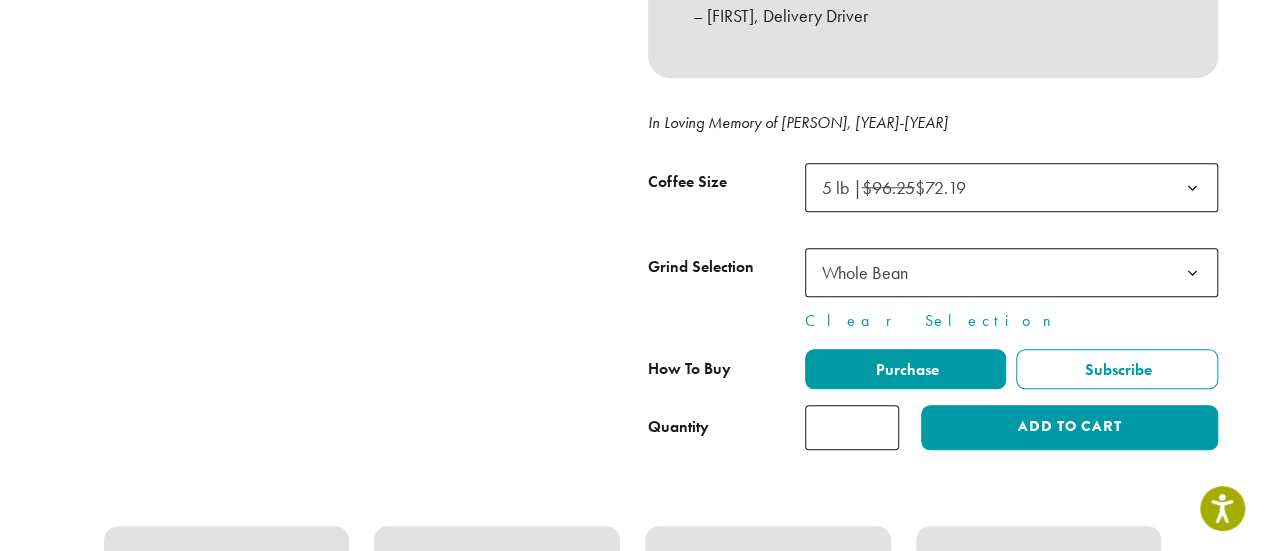 type on "*" 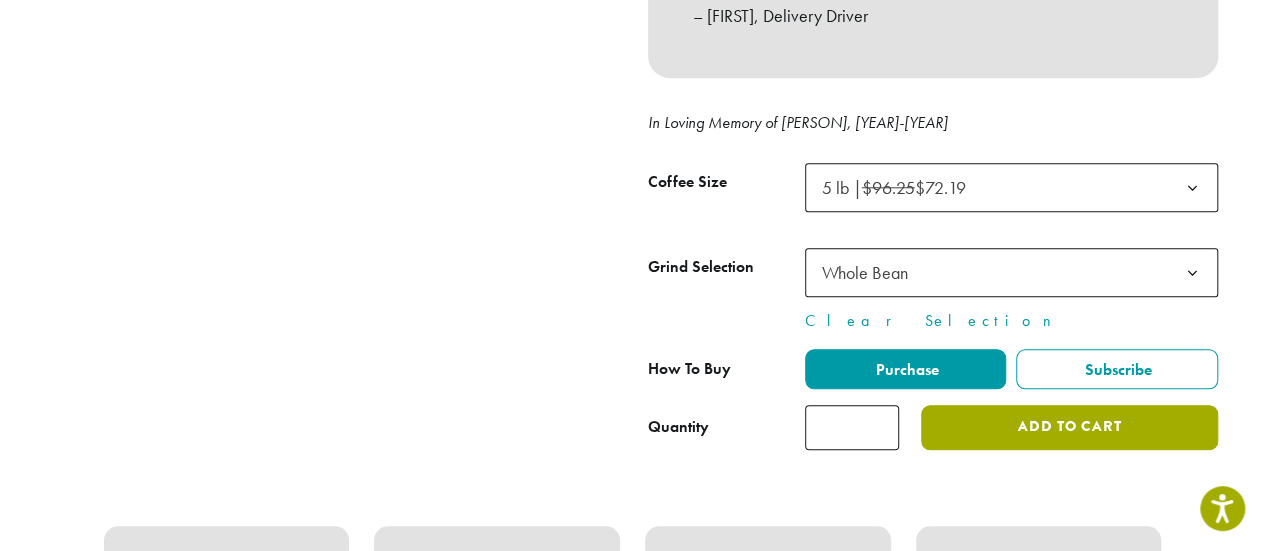 click on "Add to cart" 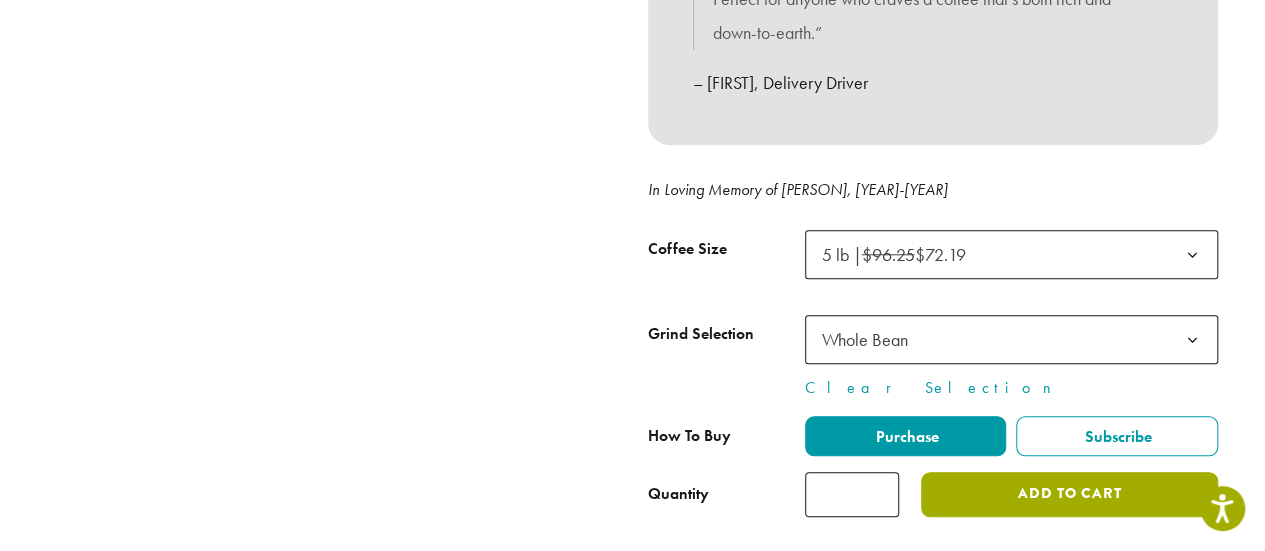 scroll, scrollTop: 812, scrollLeft: 0, axis: vertical 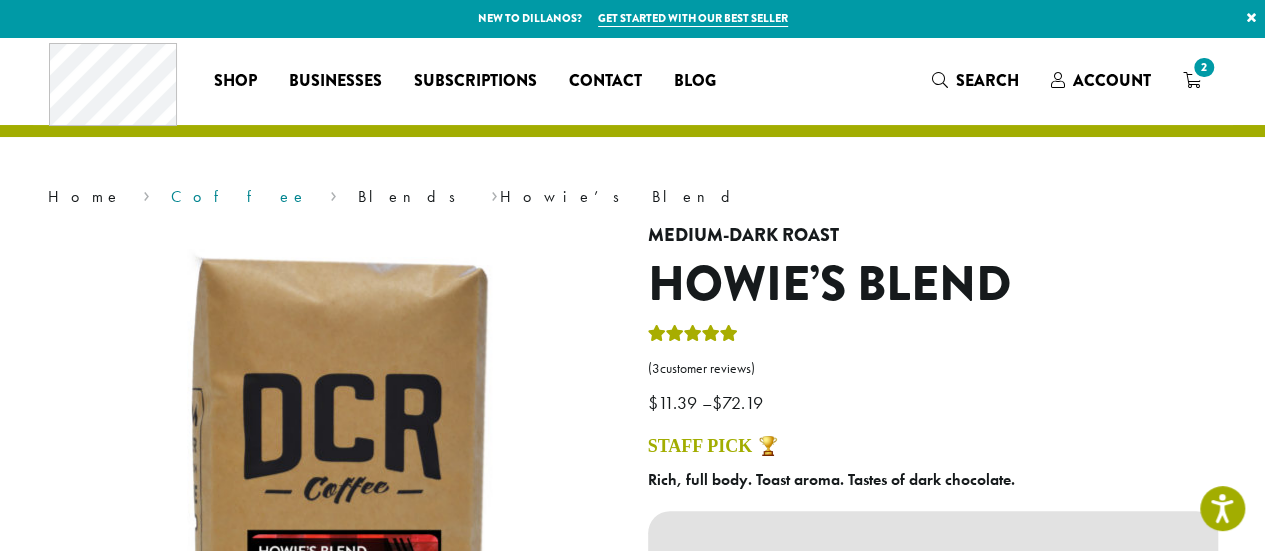 click on "Coffee" at bounding box center [239, 196] 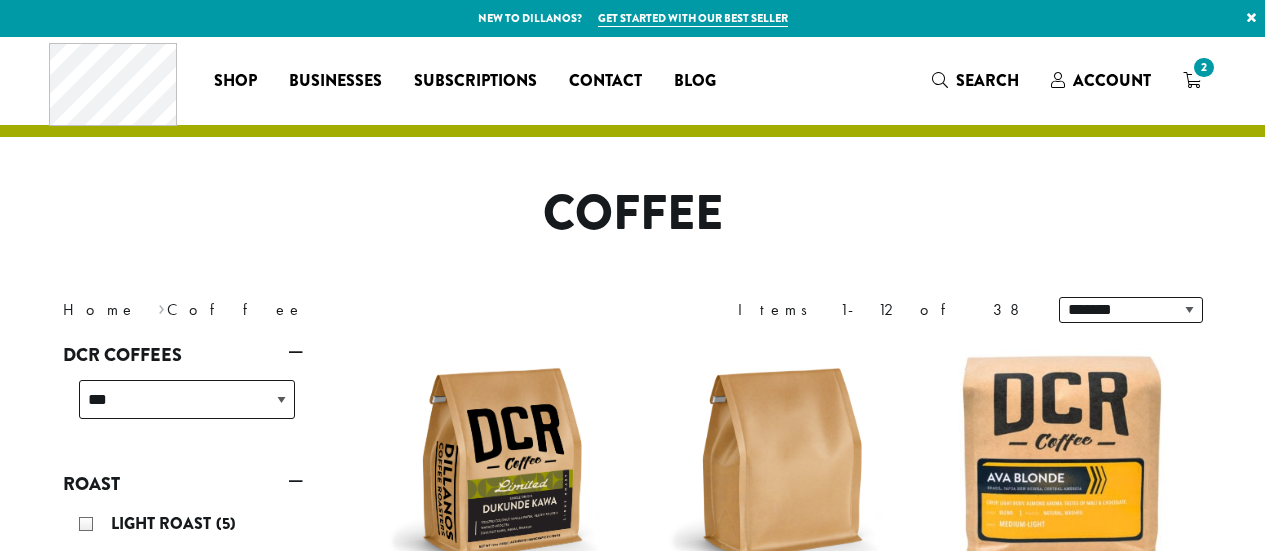 scroll, scrollTop: 0, scrollLeft: 0, axis: both 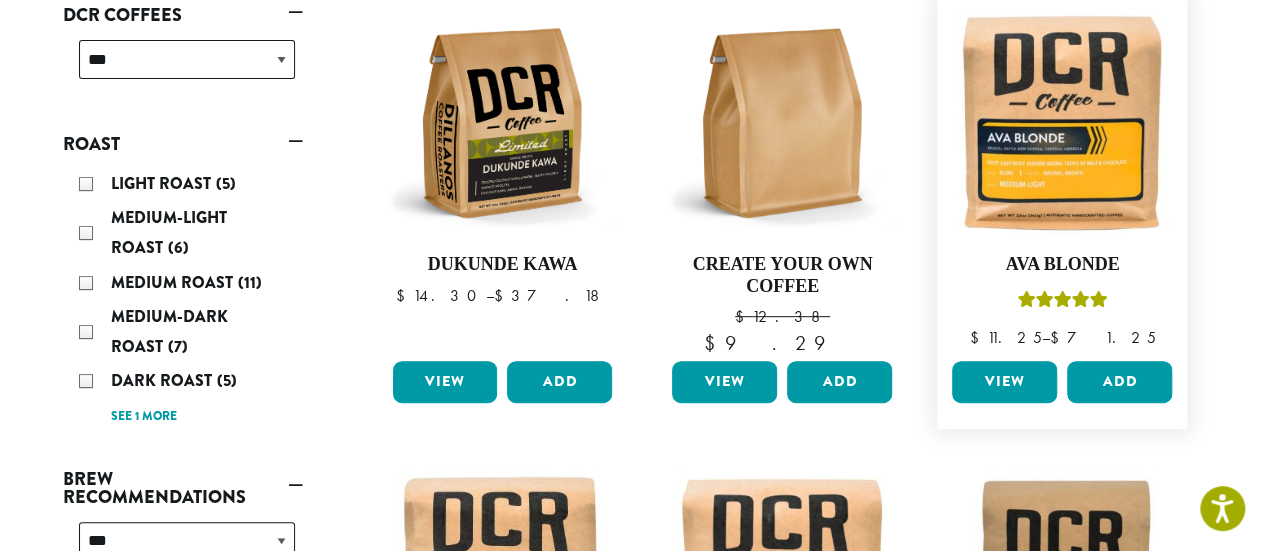 click on "View" at bounding box center [1004, 382] 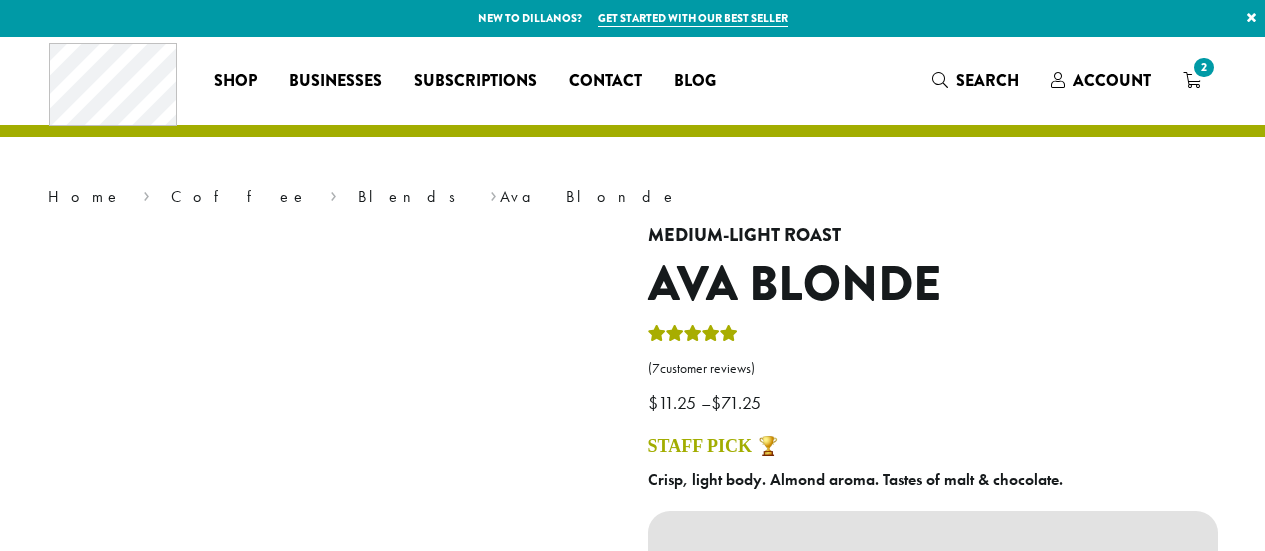 scroll, scrollTop: 0, scrollLeft: 0, axis: both 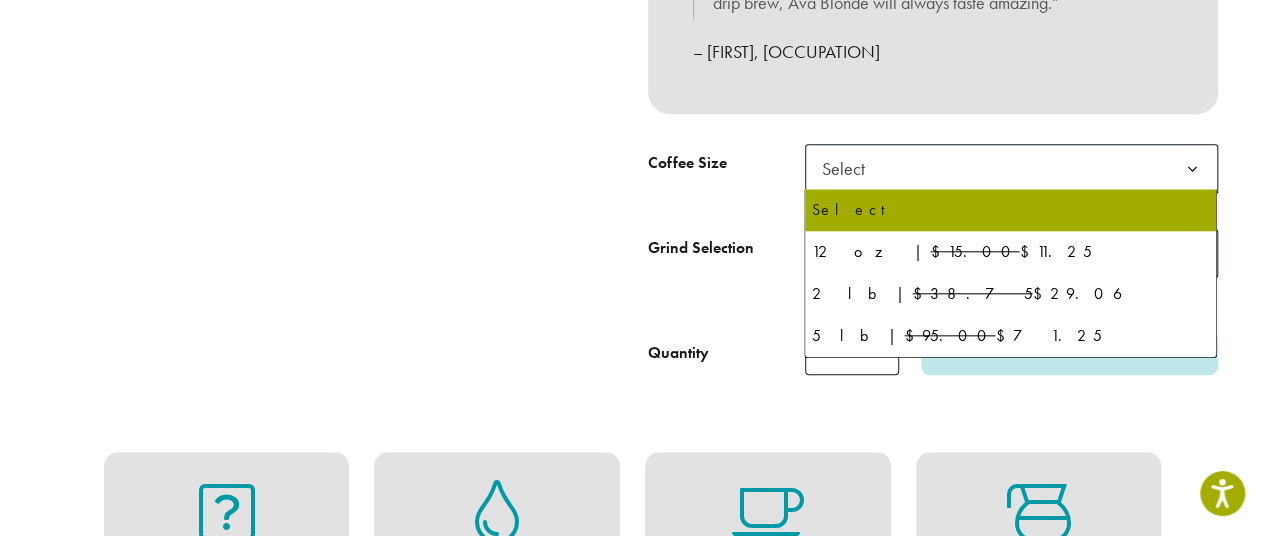 click 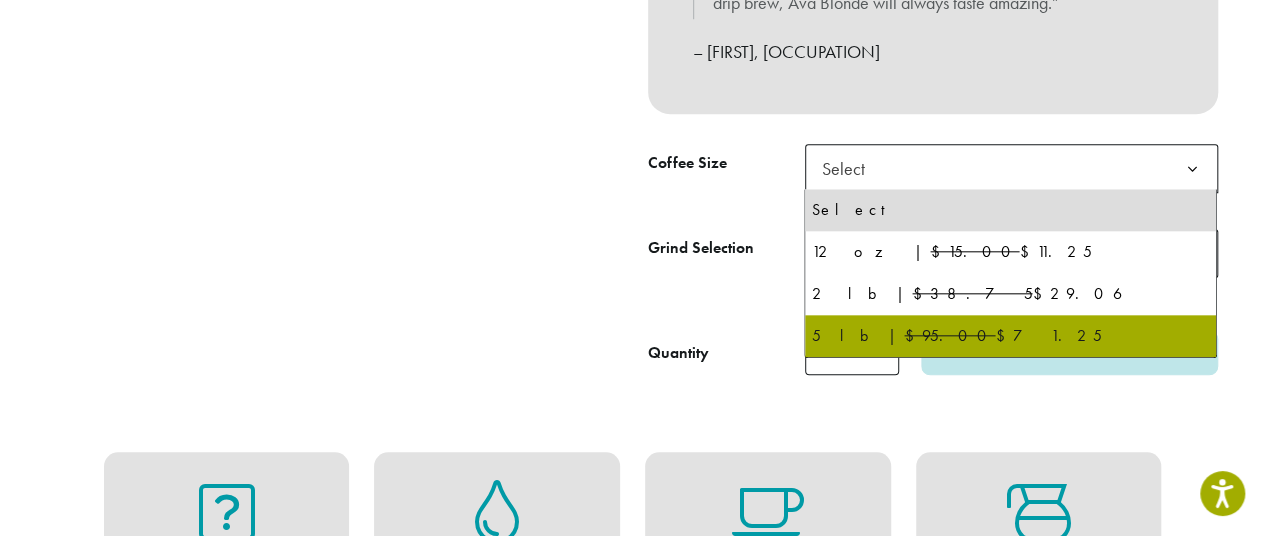 select on "**********" 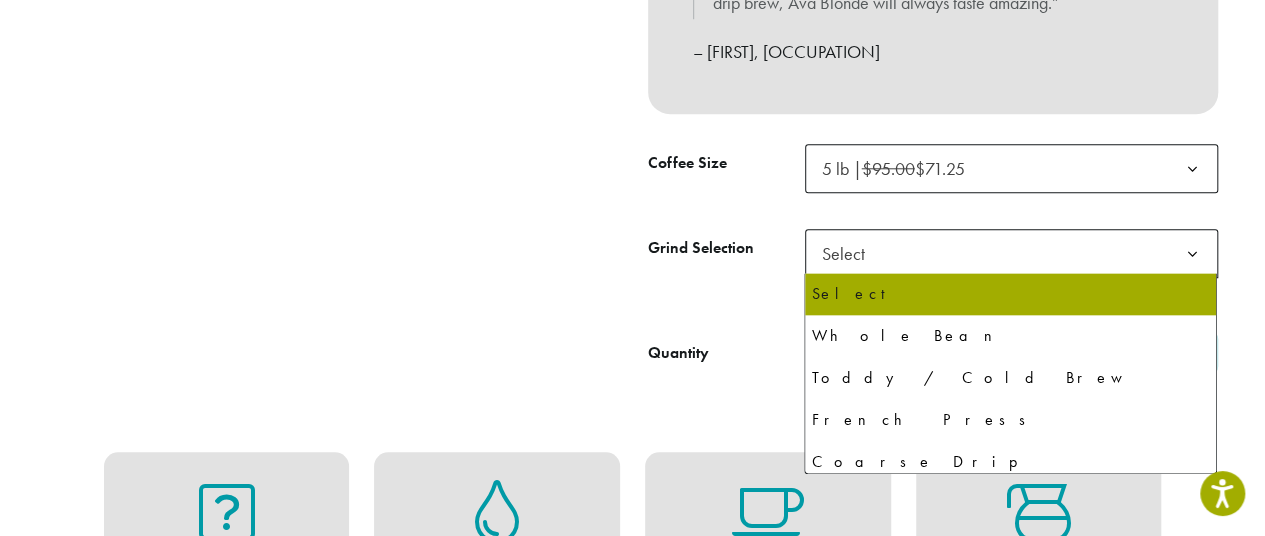 click on "Select" 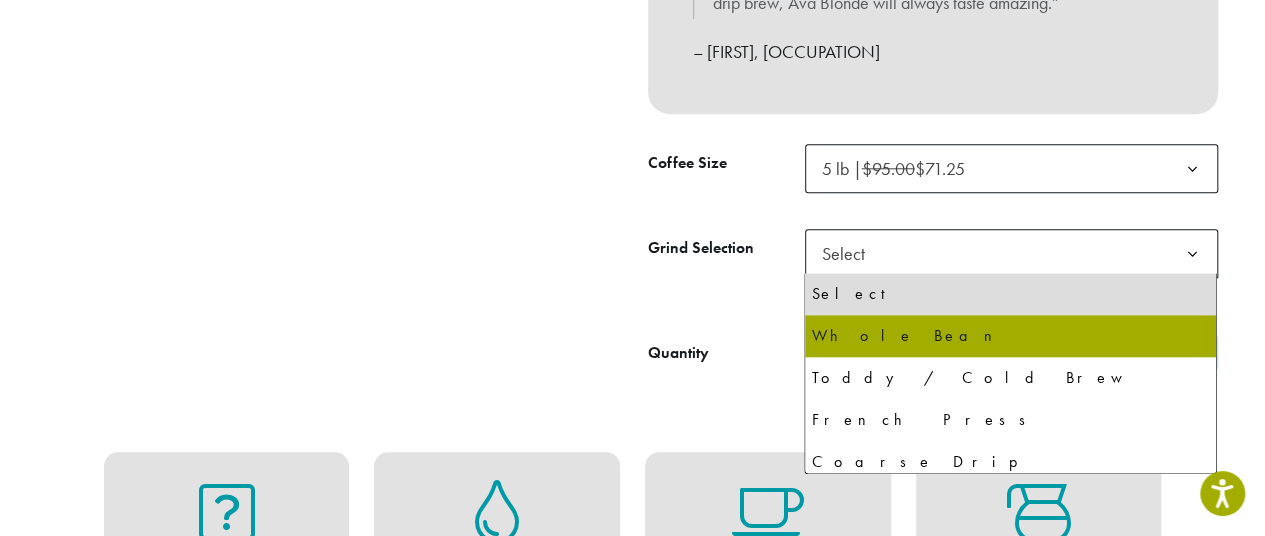 select on "**********" 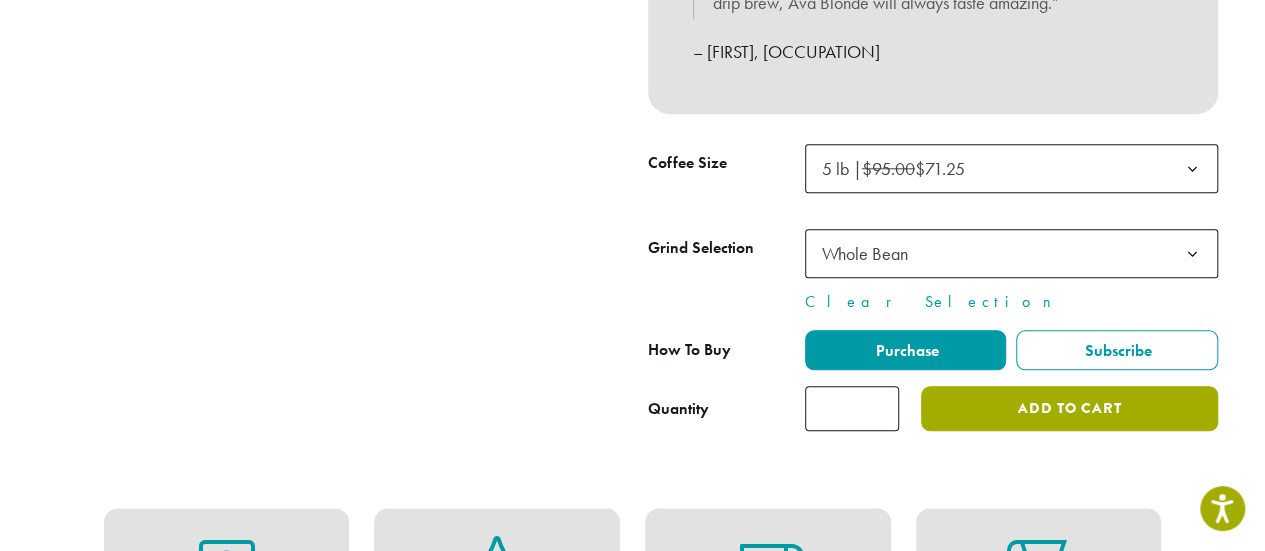 click on "Add to cart" 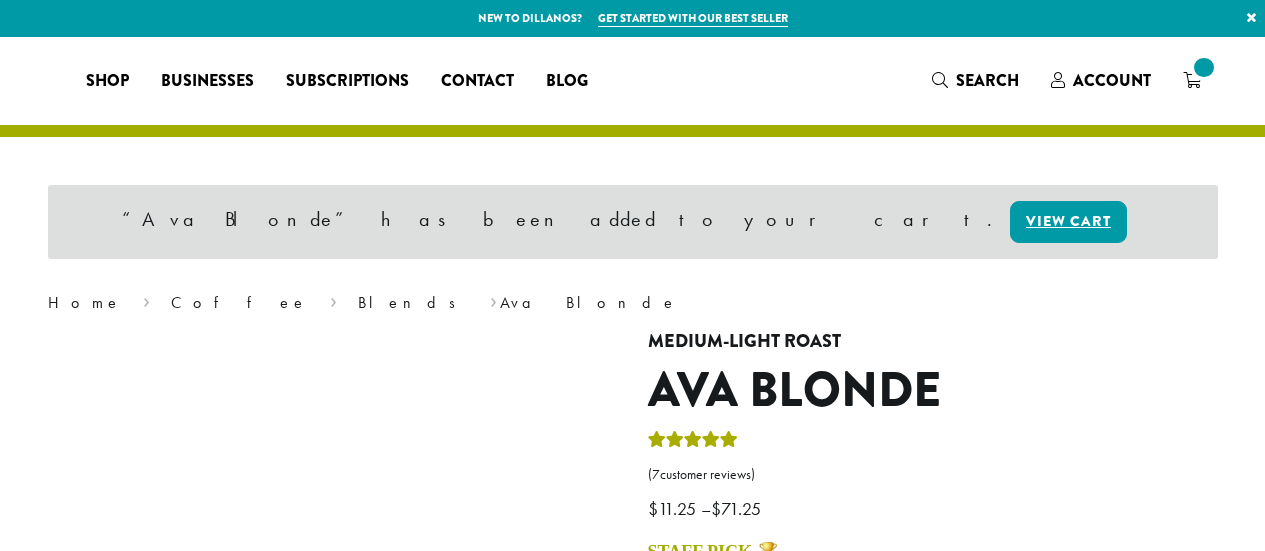 scroll, scrollTop: 0, scrollLeft: 0, axis: both 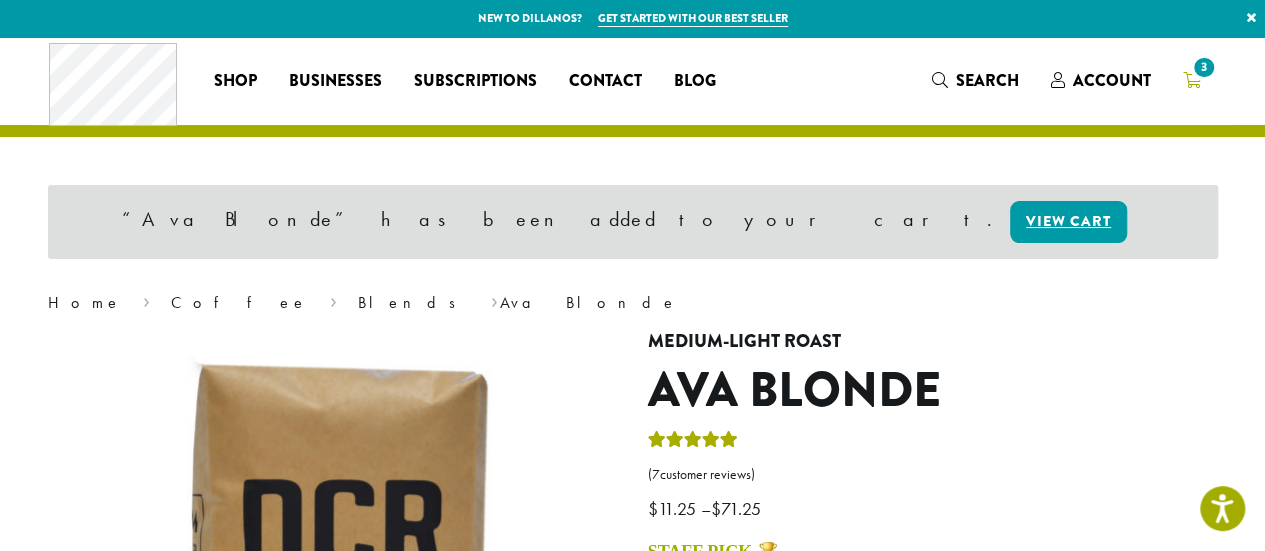click on "3" at bounding box center [1203, 67] 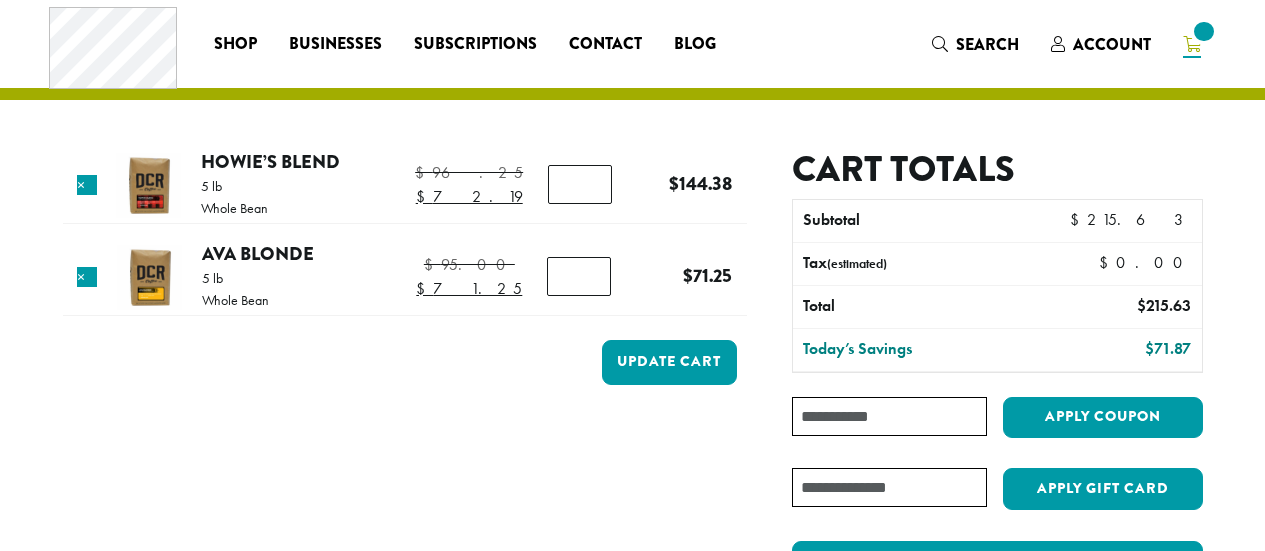 scroll, scrollTop: 0, scrollLeft: 0, axis: both 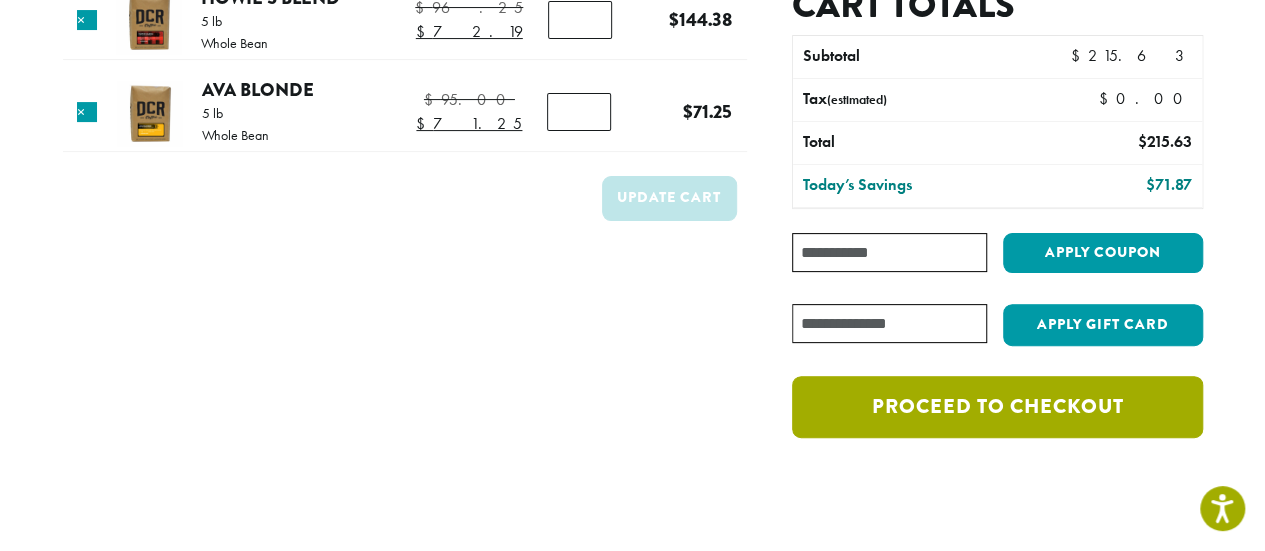 click on "Proceed to checkout" at bounding box center (997, 407) 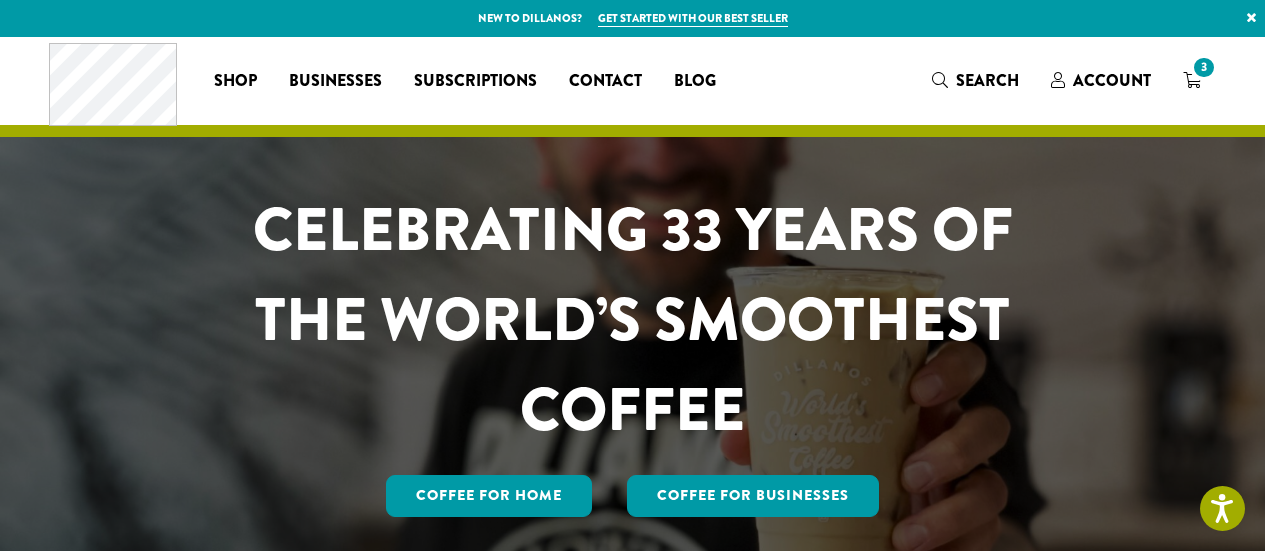 scroll, scrollTop: 0, scrollLeft: 0, axis: both 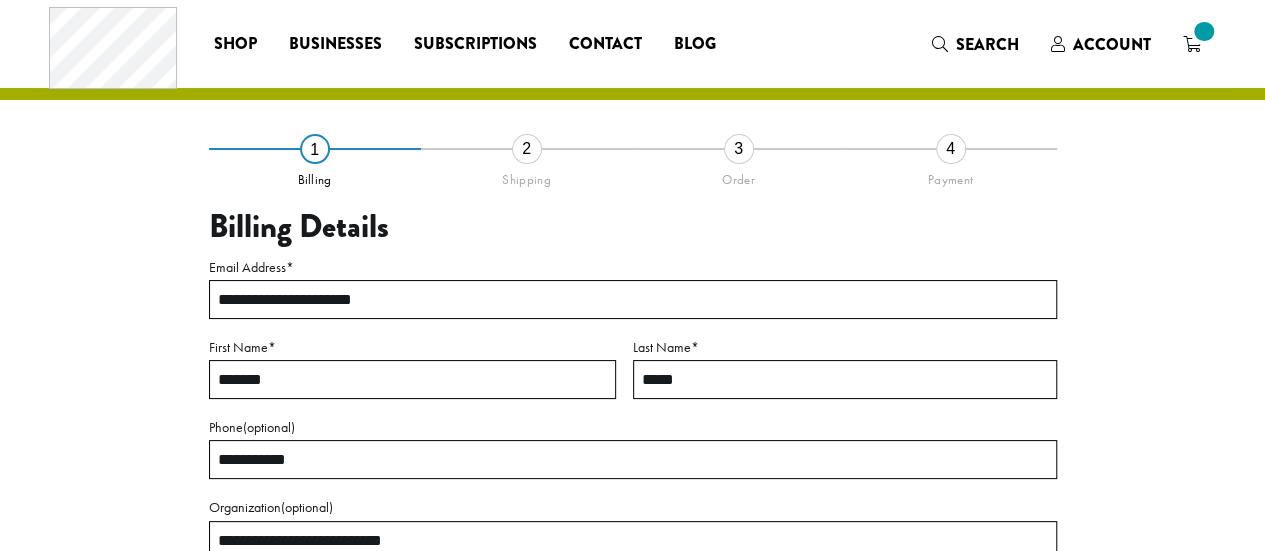 select on "**" 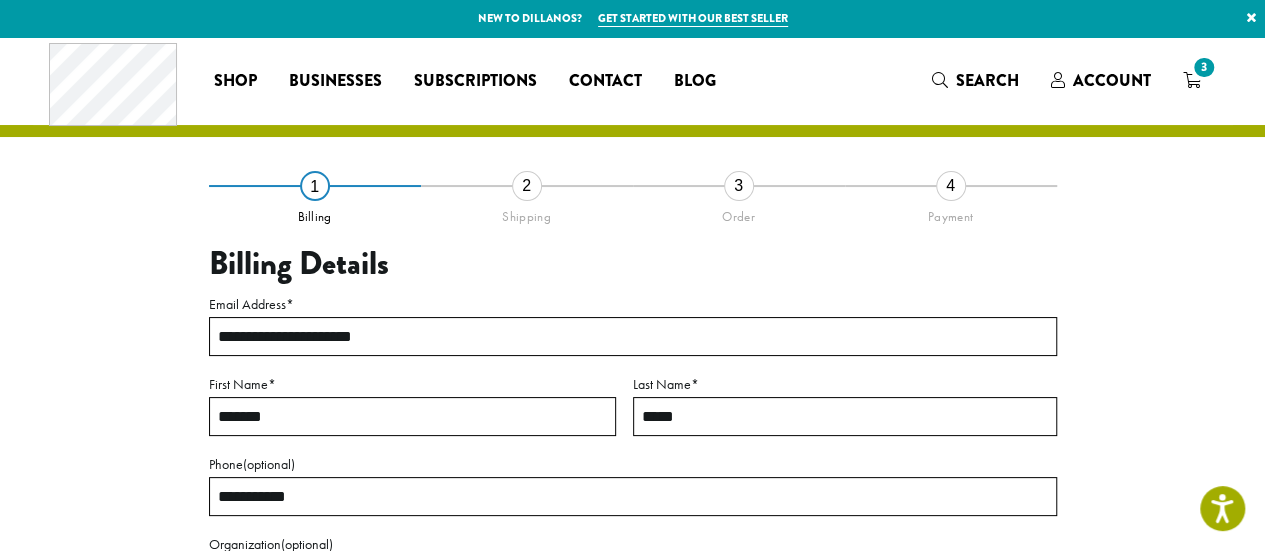 scroll, scrollTop: 0, scrollLeft: 0, axis: both 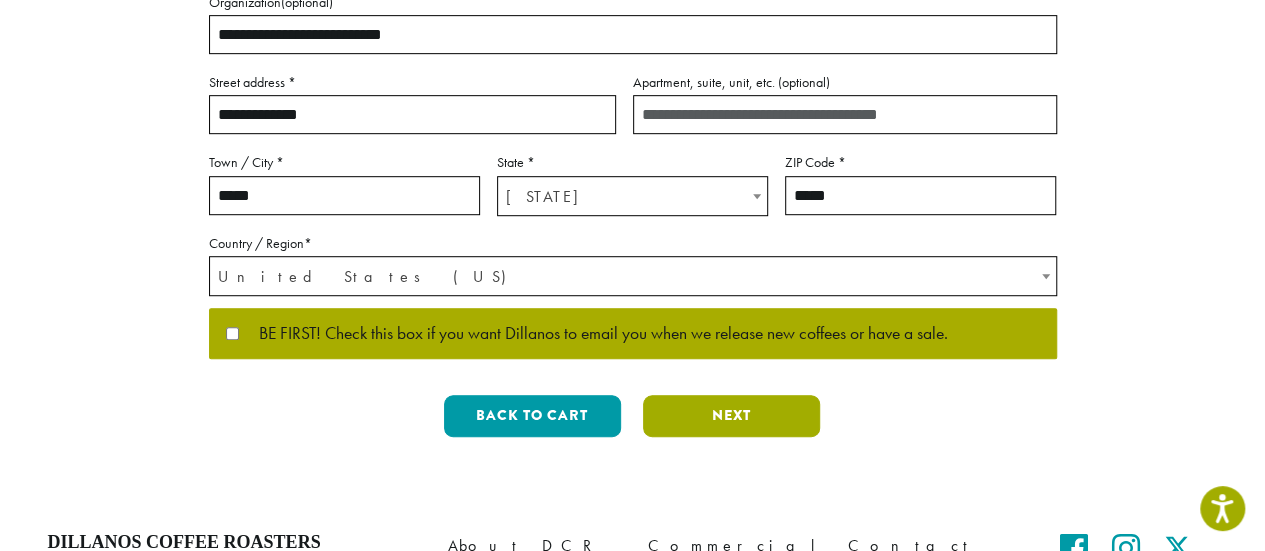 click on "Next" at bounding box center [731, 416] 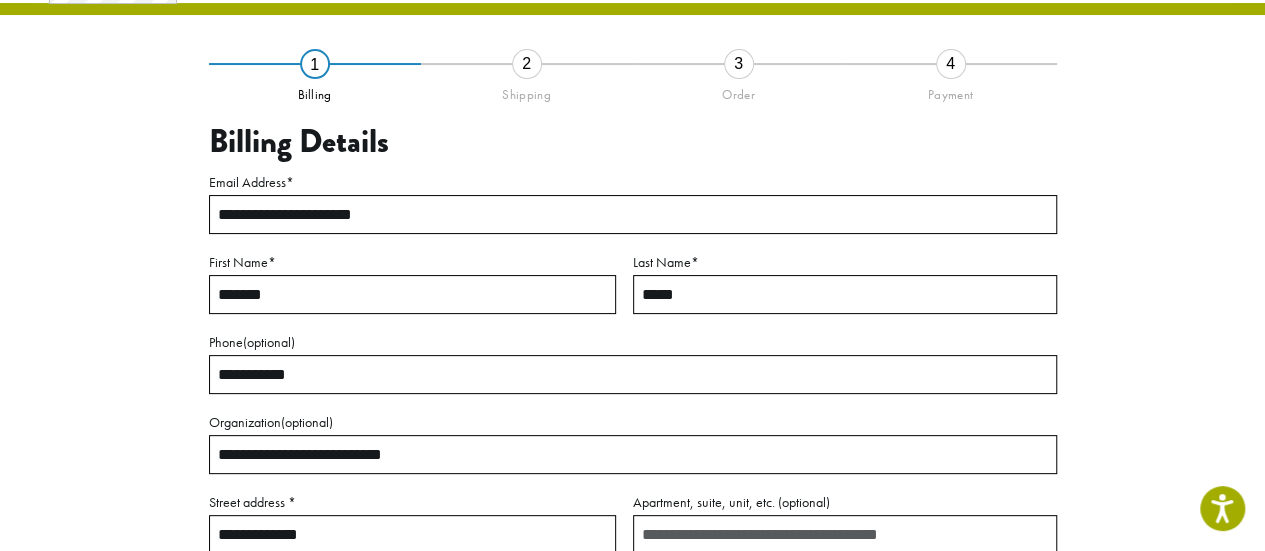 scroll, scrollTop: 114, scrollLeft: 0, axis: vertical 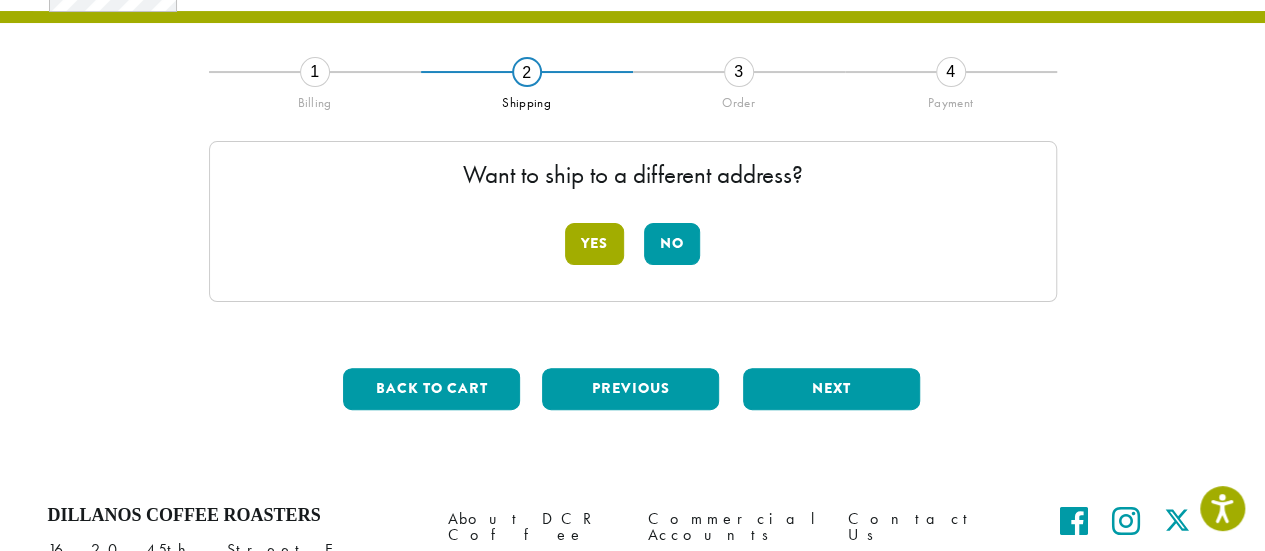 click on "Yes" at bounding box center [594, 244] 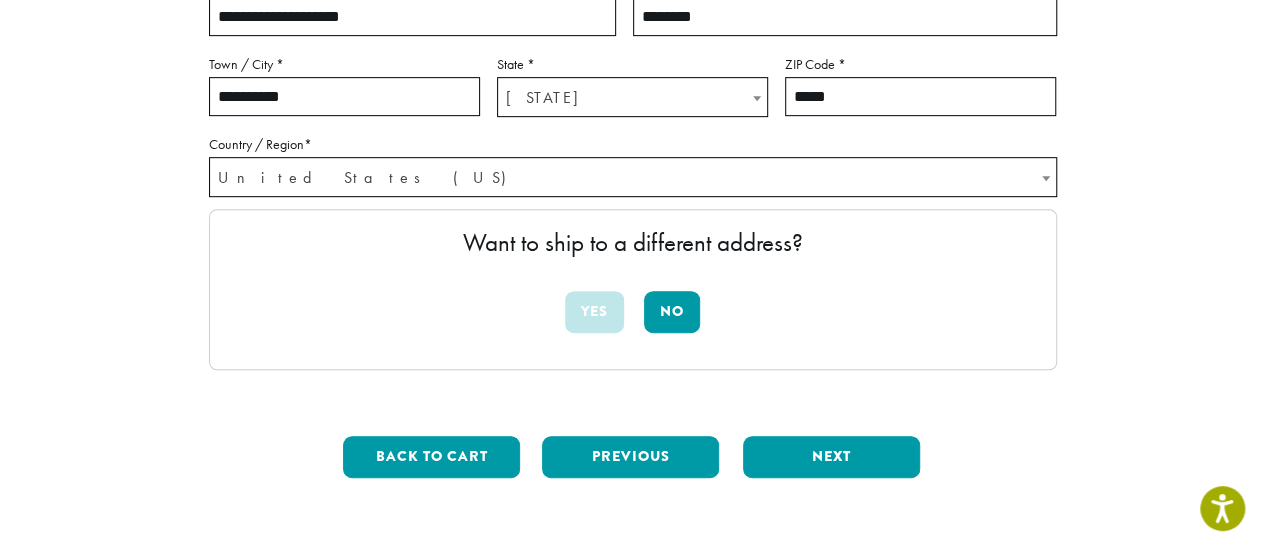 scroll, scrollTop: 498, scrollLeft: 0, axis: vertical 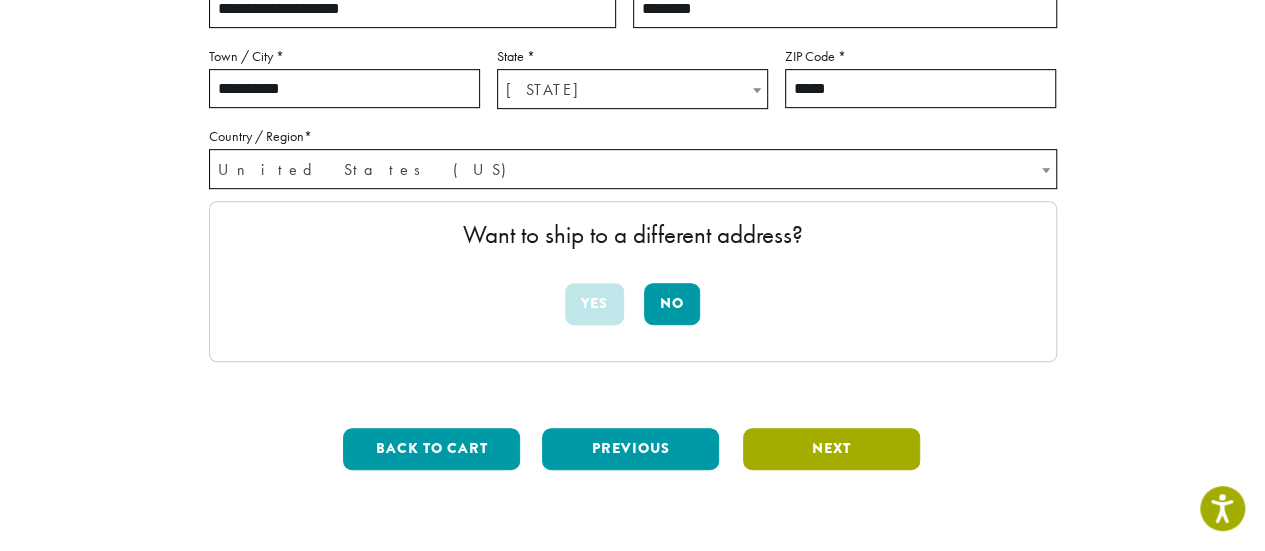 click on "Next" at bounding box center [831, 449] 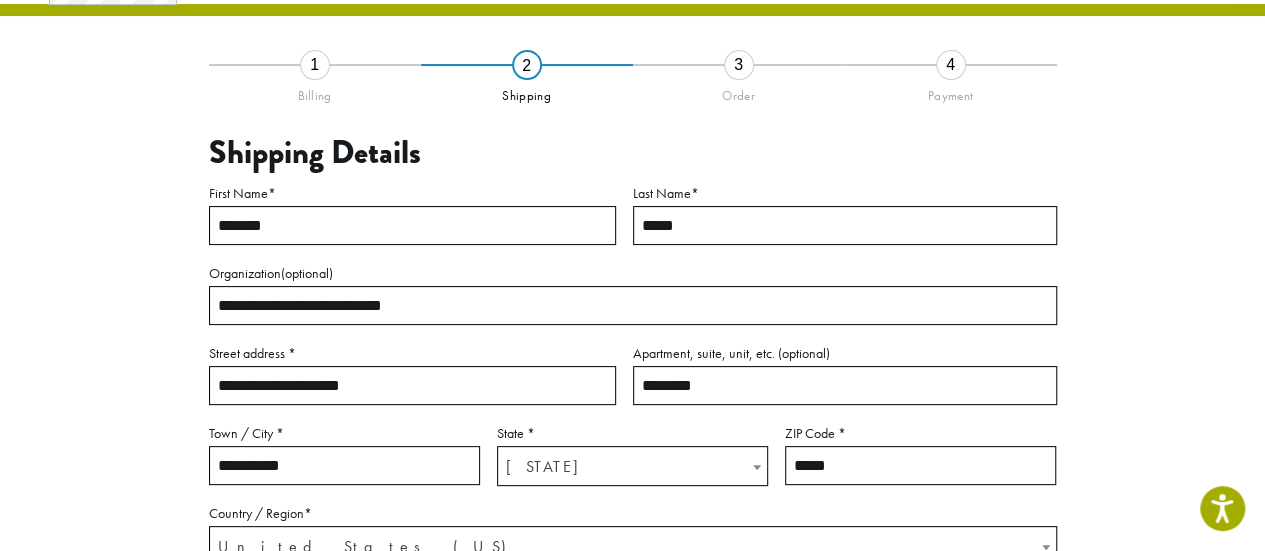 scroll, scrollTop: 114, scrollLeft: 0, axis: vertical 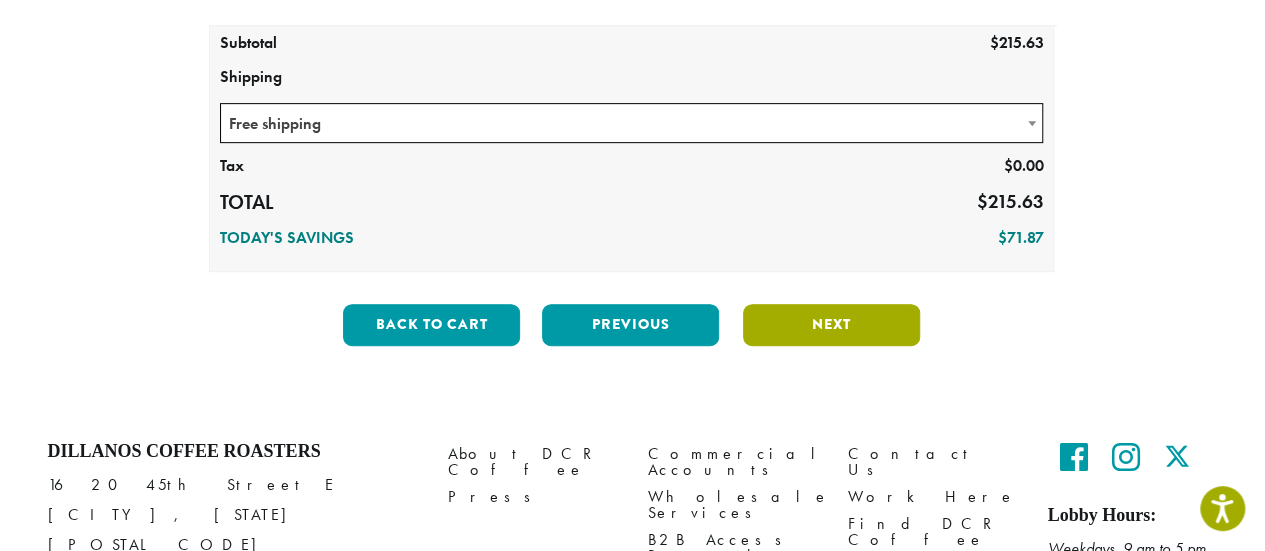 click on "Next" at bounding box center (831, 325) 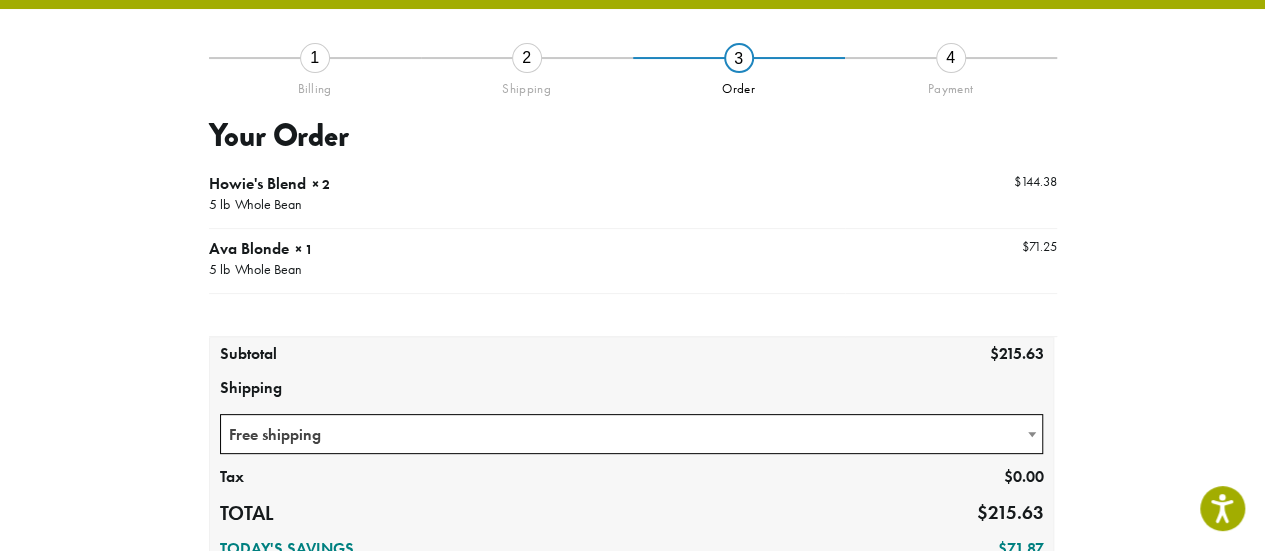 scroll, scrollTop: 114, scrollLeft: 0, axis: vertical 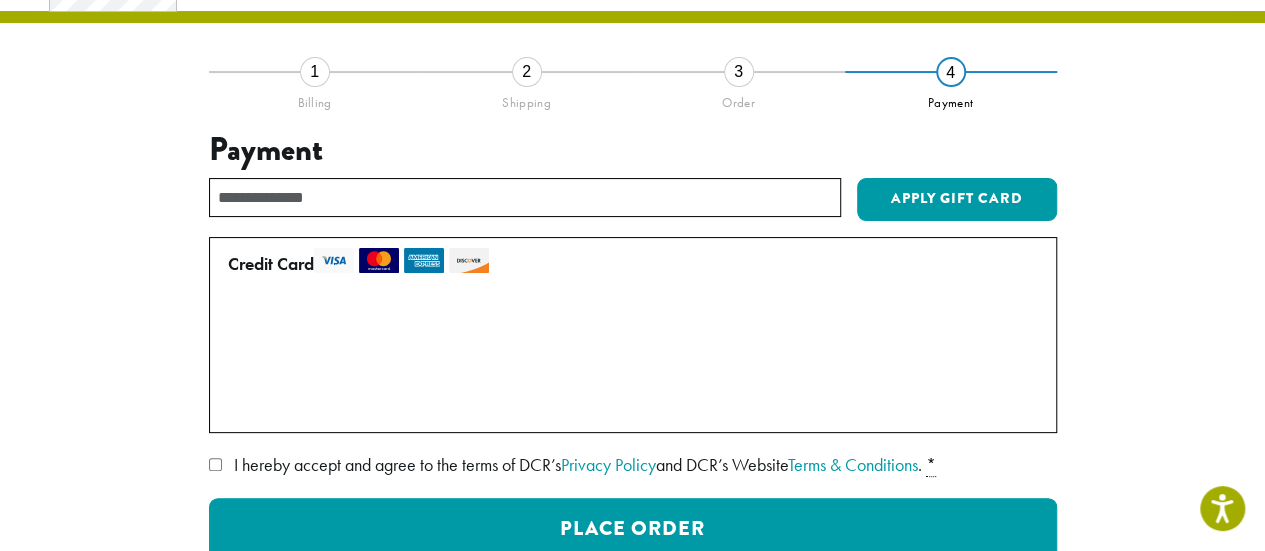click on "Use a new card" at bounding box center (629, 406) 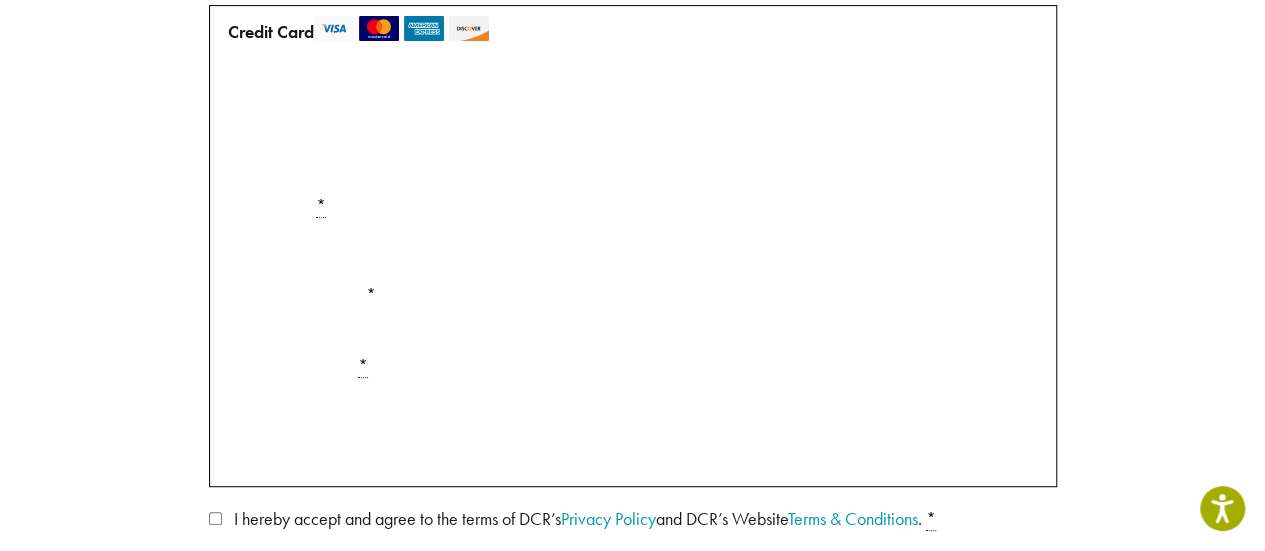 scroll, scrollTop: 378, scrollLeft: 0, axis: vertical 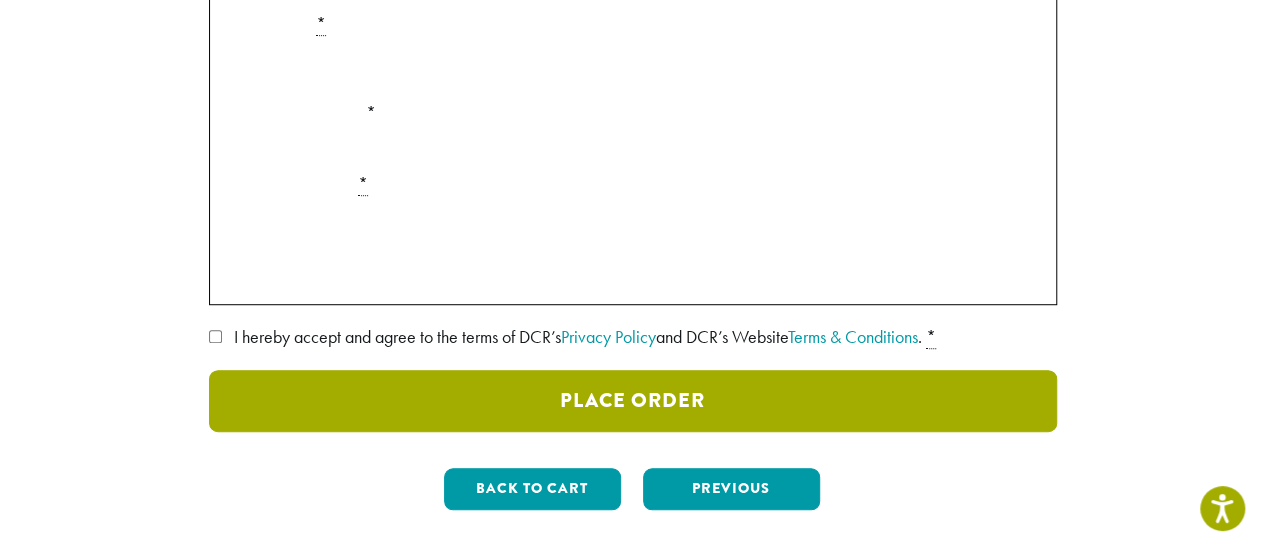 click on "Place Order" at bounding box center (633, 401) 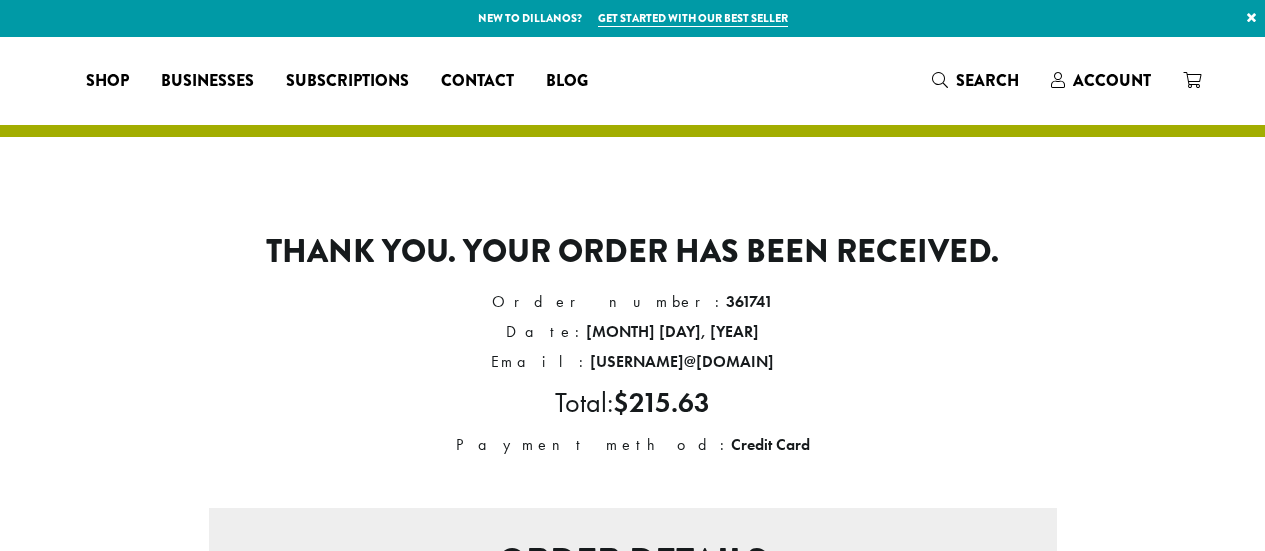 scroll, scrollTop: 0, scrollLeft: 0, axis: both 